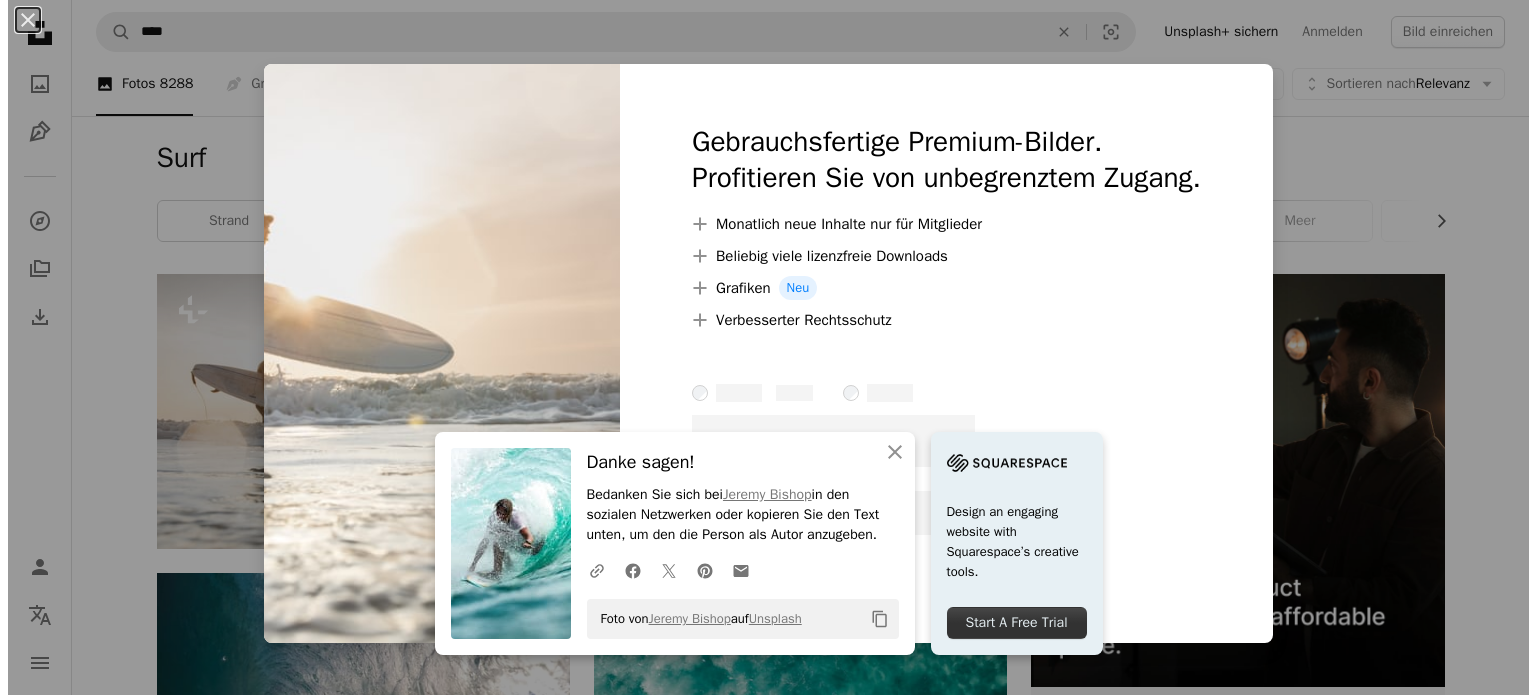 scroll, scrollTop: 144, scrollLeft: 0, axis: vertical 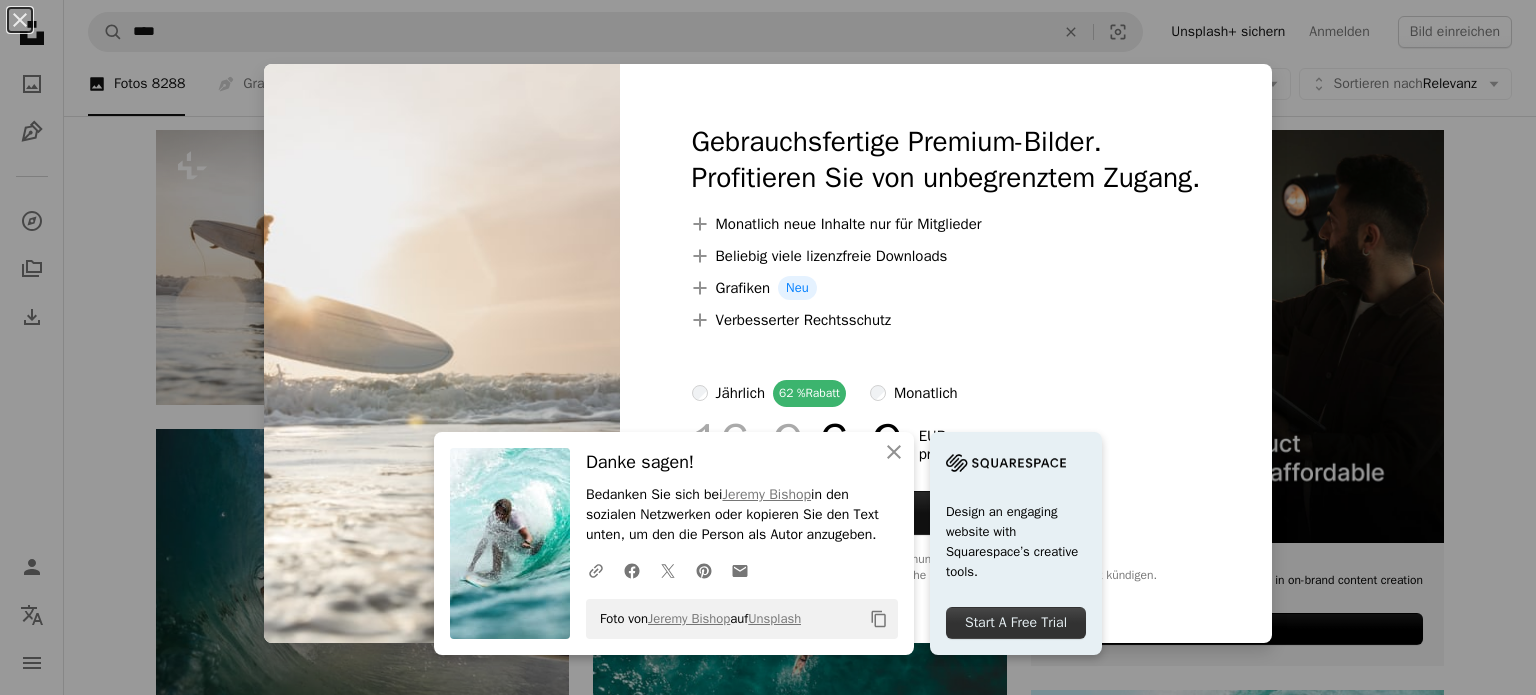 click on "An X shape An X shape Schließen Danke sagen! Bedanken Sie sich bei Jeremy Bishop in den sozialen Netzwerken oder kopieren Sie den Text unten, um den die Person als Autor anzugeben. A URL sharing icon (chains) Facebook icon X (formerly Twitter) icon Pinterest icon An envelope Foto von Jeremy Bishop auf Unsplash Copy content Design an engaging website with Squarespace’s creative tools. Start A Free Trial Gebrauchsfertige Premium-Bilder. Profitieren Sie von unbegrenztem Zugang. A plus sign Monatlich neue Inhalte nur für Mitglieder A plus sign Beliebig viele lizenzfreie Downloads A plus sign Grafiken Neu A plus sign Verbesserter Rechtsschutz jährlich 62 % Rabatt monatlich 16 € 6 € EUR pro Monat * Unsplash+ sichern * Bei Zahlung pro Jahr, im Voraus in Rechnung gestellt 72 € Zuzüglich der jeweiligen MwSt. Automatische Erneuerung. Sie können jederzeit kündigen." at bounding box center (768, 347) 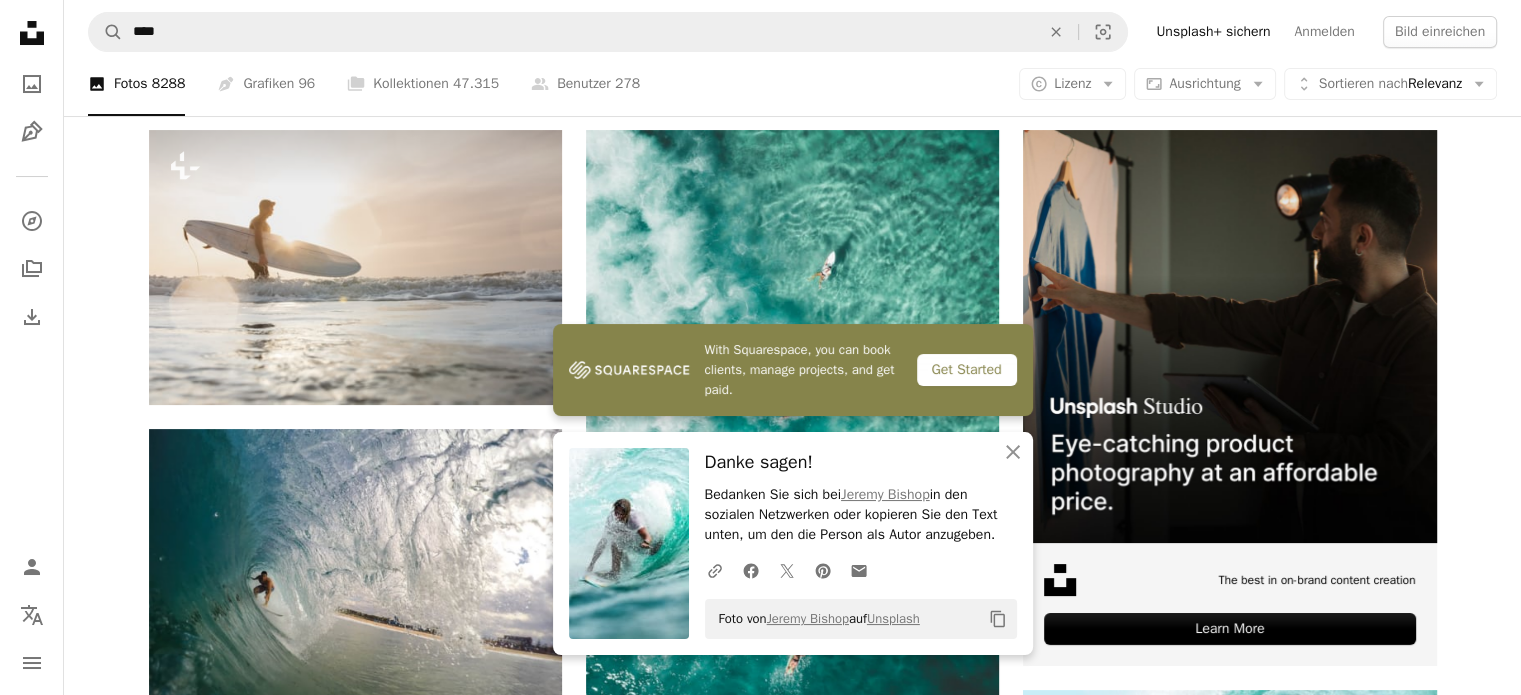 click on "Mads Schmidt Rasmussen Für Unsplash+ A lock Herunterladen A heart A plus sign Jeremy Bishop Für Anfragen verfügbar A checkmark inside of a circle Arrow pointing down A heart A plus sign Jeremy Bishop Für Anfragen verfügbar A checkmark inside of a circle Arrow pointing down Plus sign for Unsplash+ A heart A plus sign Alexander Mils Für Unsplash+ A lock Herunterladen A heart A plus sign Inés Álvarez Fdez Für Anfragen verfügbar A checkmark inside of a circle Arrow pointing down A heart A plus sign Thomas Ashlock Für Anfragen verfügbar A checkmark inside of a circle Arrow pointing down A heart A plus sign Dendy Darma Satyazi Für Anfragen verfügbar A checkmark inside of a circle Arrow pointing down A heart A plus sign Sam Wermut Arrow pointing down A heart A plus sign Mathieu CHIRICO Arrow pointing down A heart A plus sign Carles Rabada Für Anfragen verfügbar A checkmark inside of a circle Arrow pointing down Plus sign for Unsplash+ A heart JSB Co." at bounding box center (792, 1867) 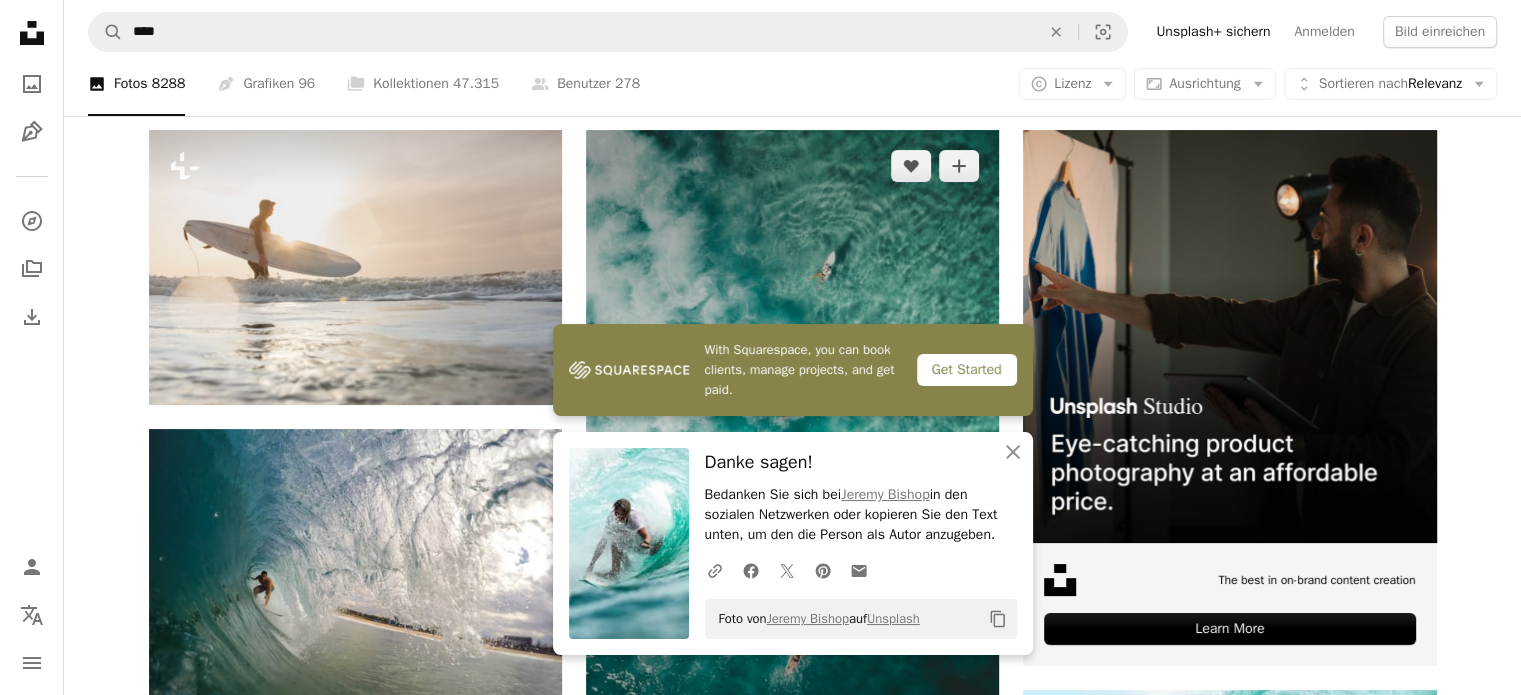 click at bounding box center (792, 440) 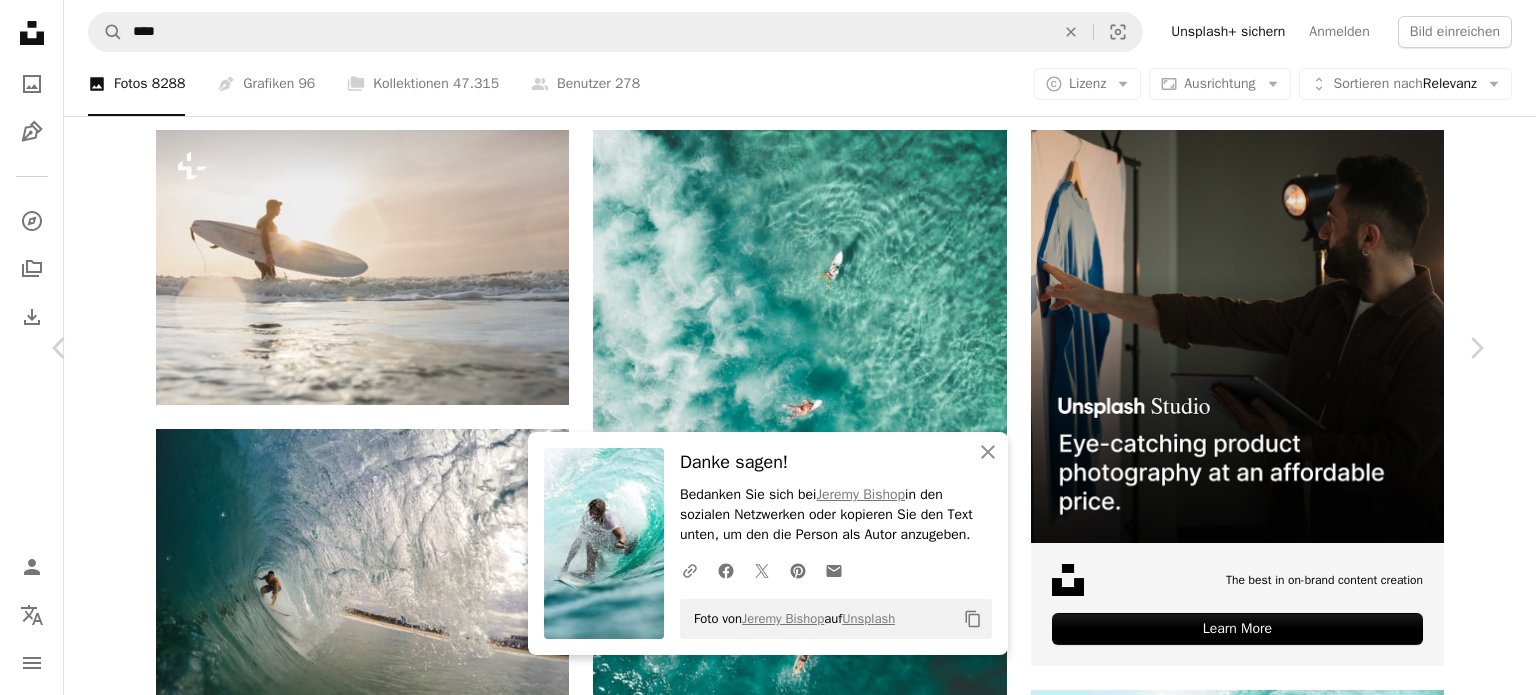 click on "Zoom in" at bounding box center [760, 5047] 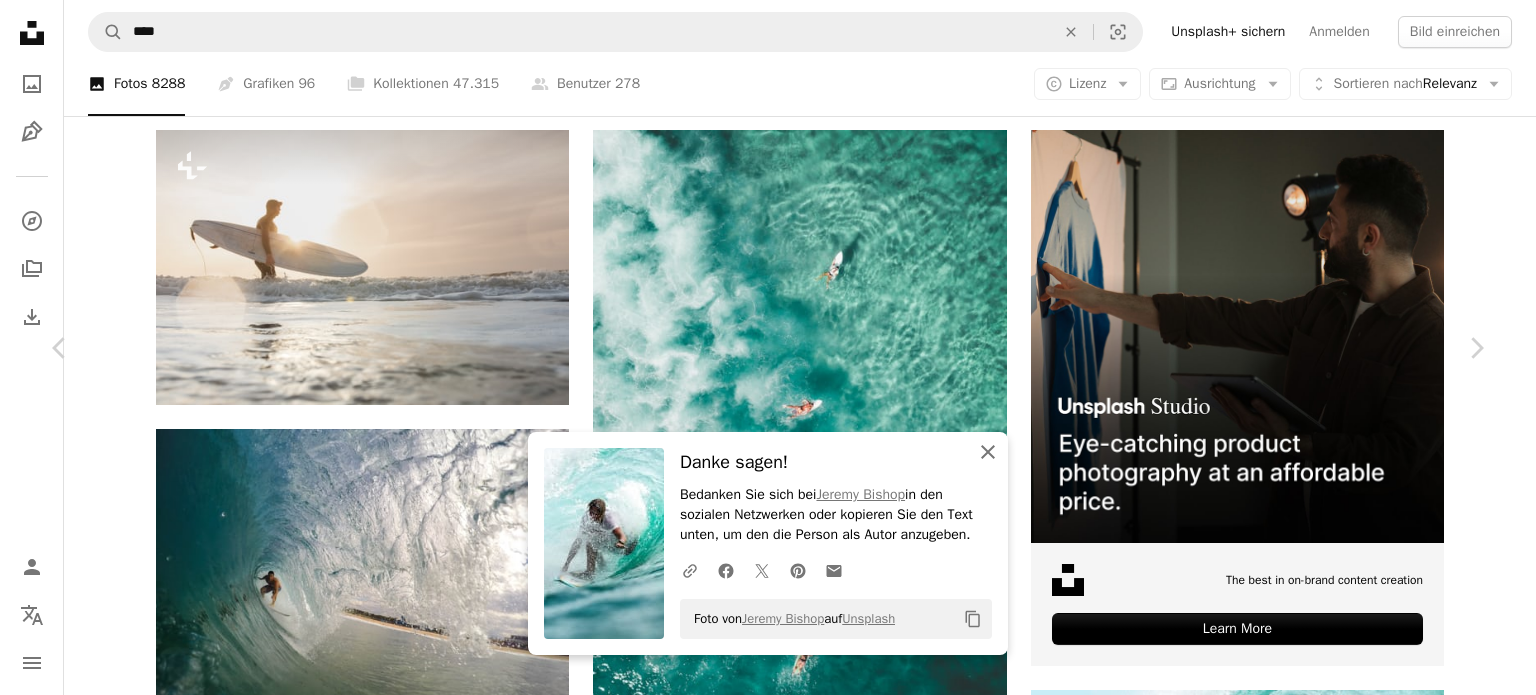 click 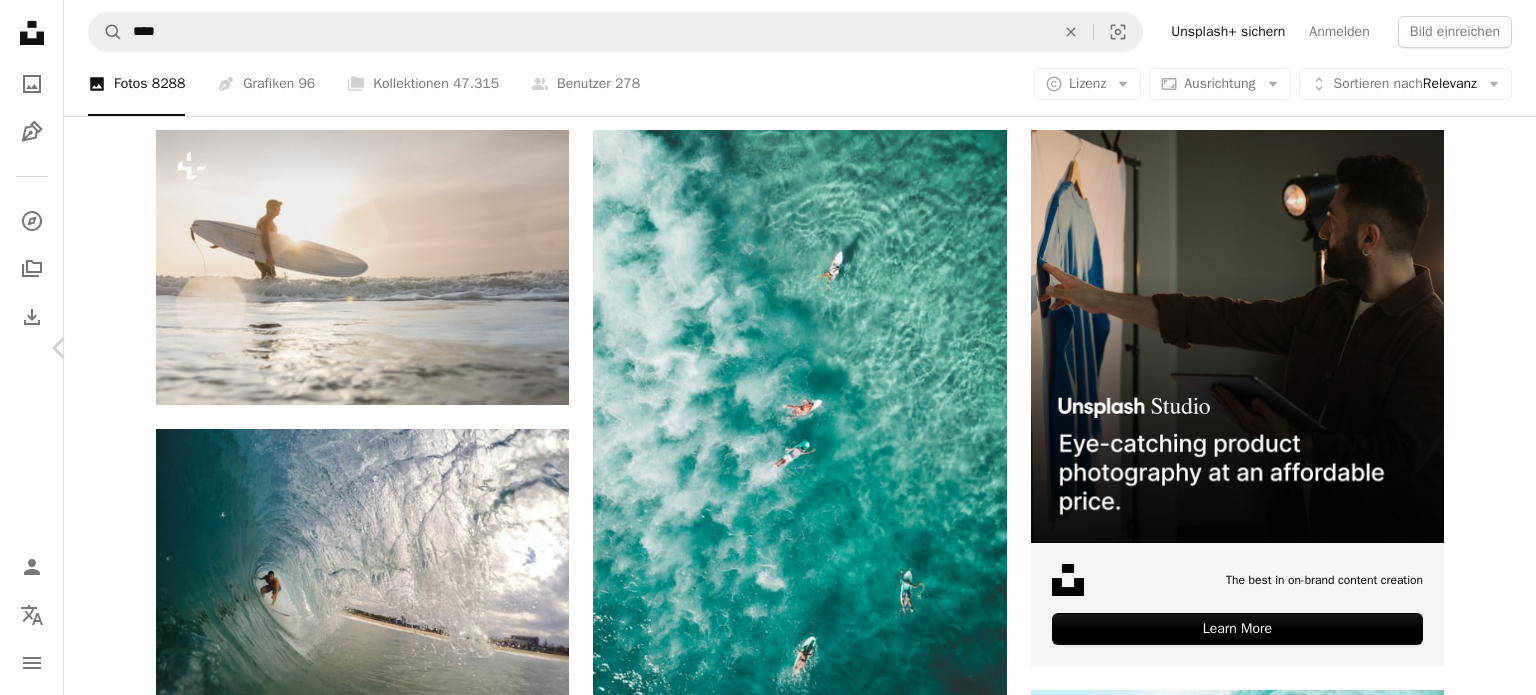 click on "Chevron right" at bounding box center (1476, 348) 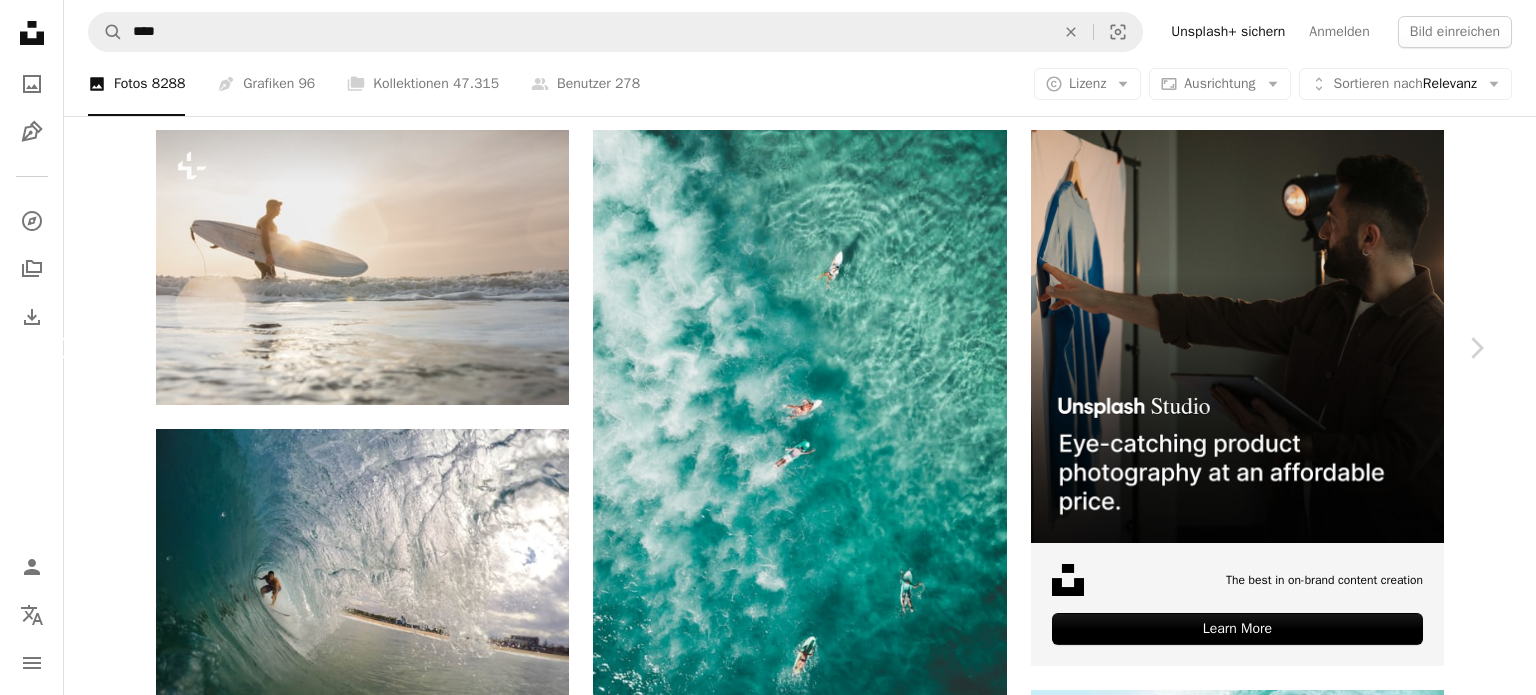 click 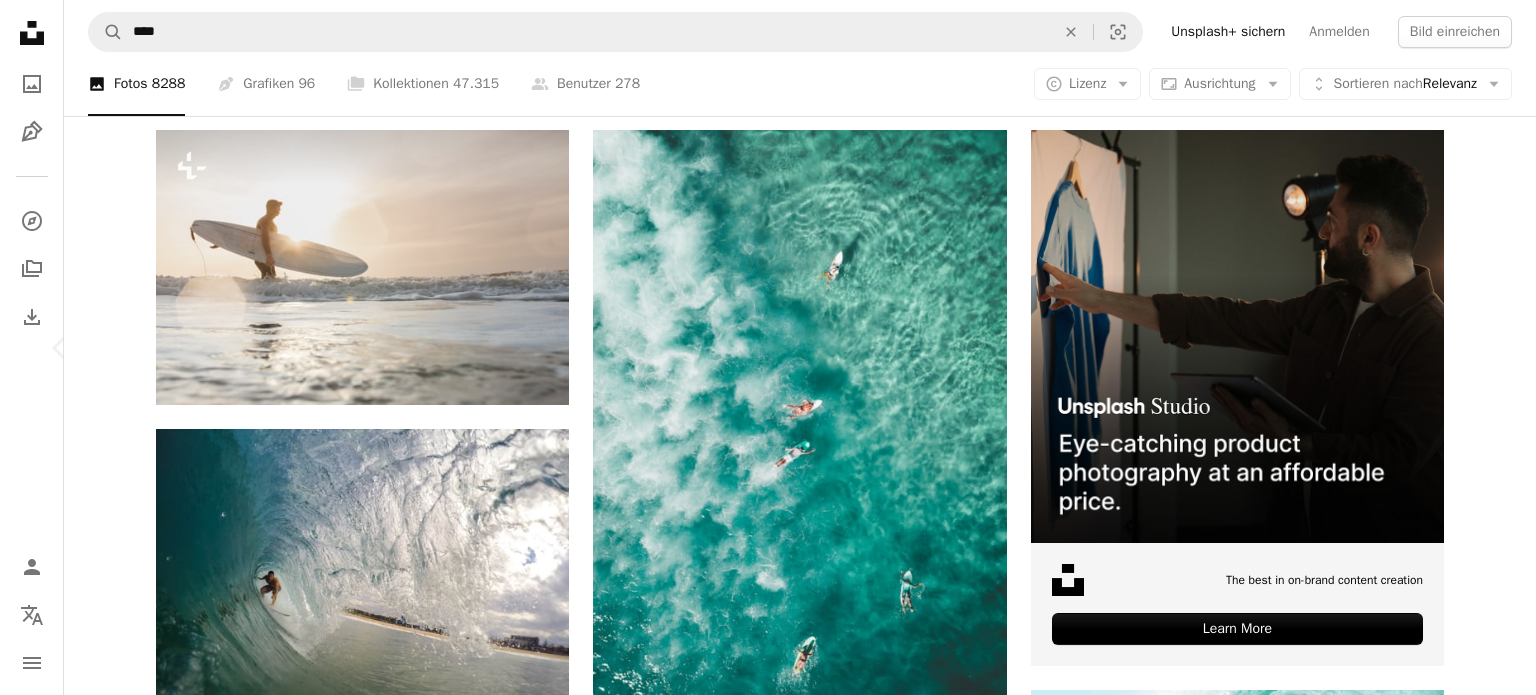 click 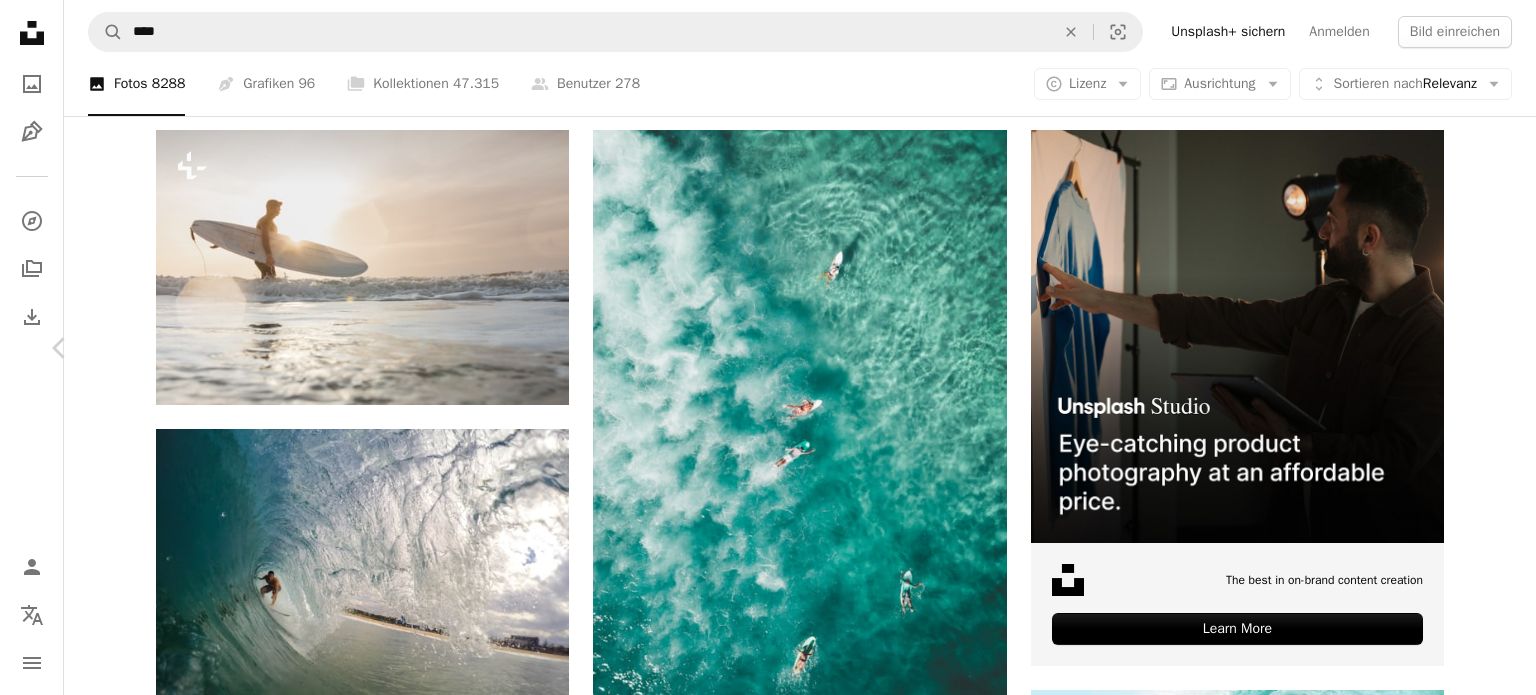 click 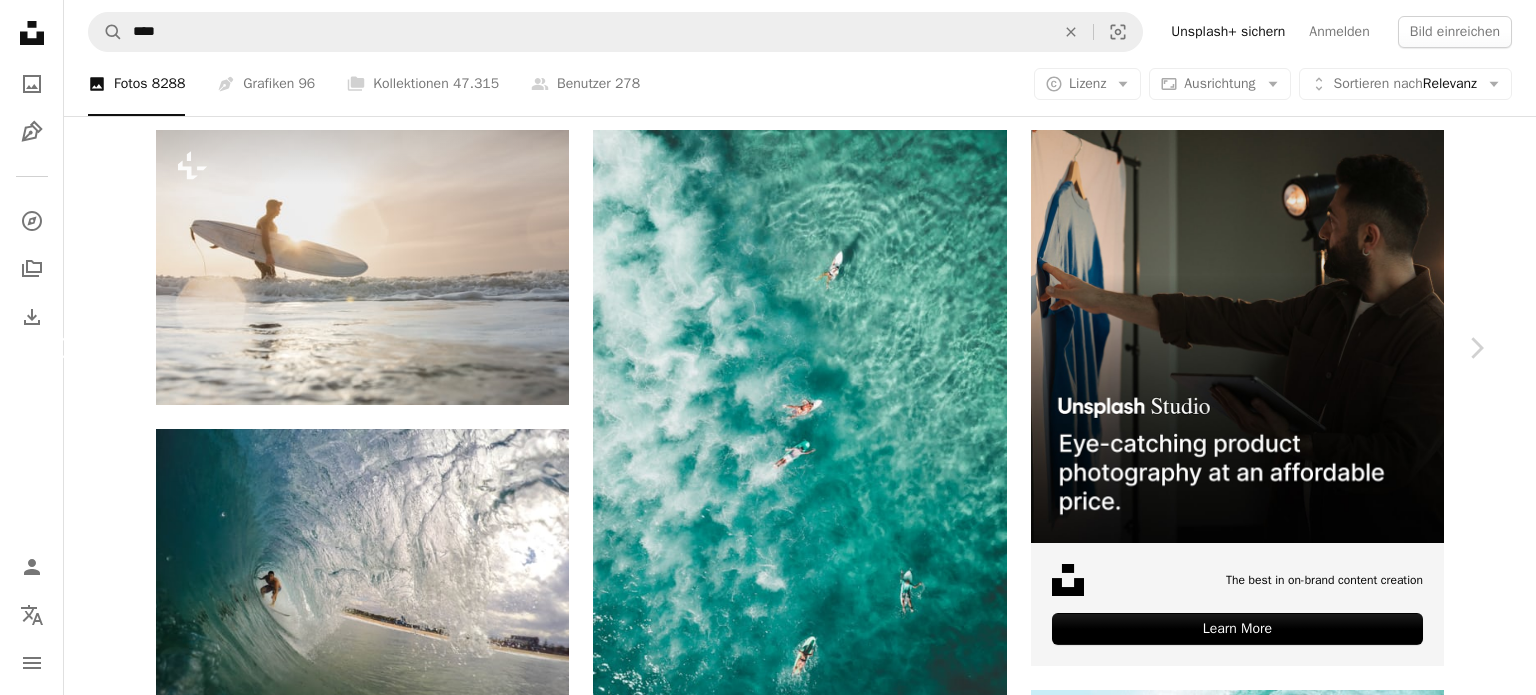 click on "Chevron left" 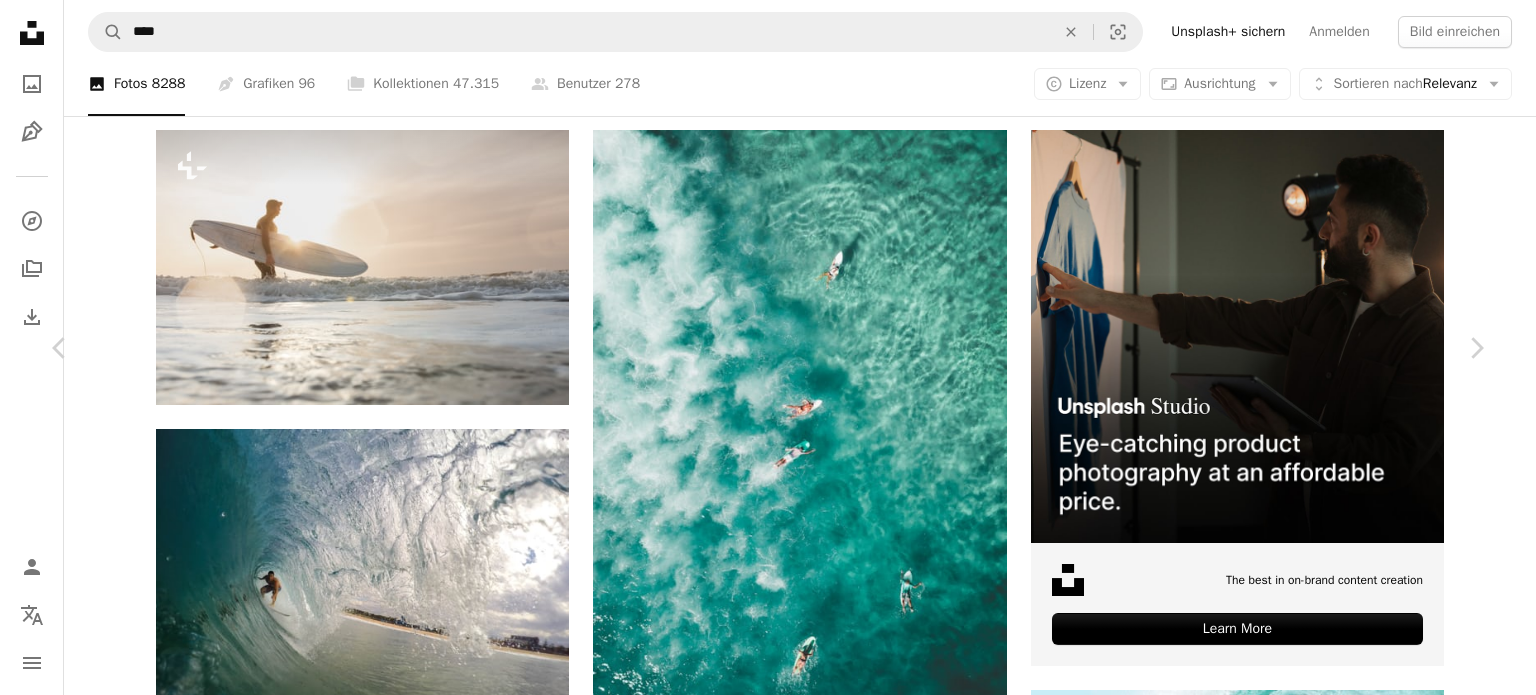click on "Kostenlos herunterladen" at bounding box center (1255, 7308) 